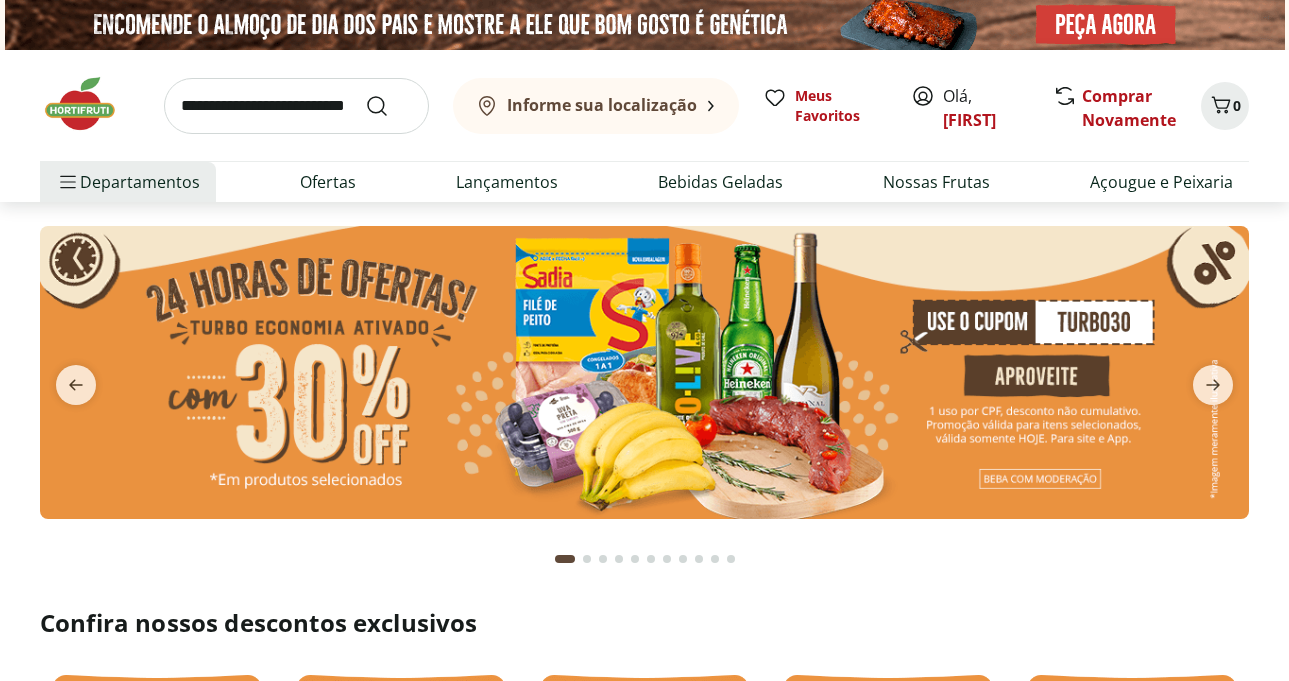 scroll, scrollTop: 0, scrollLeft: 0, axis: both 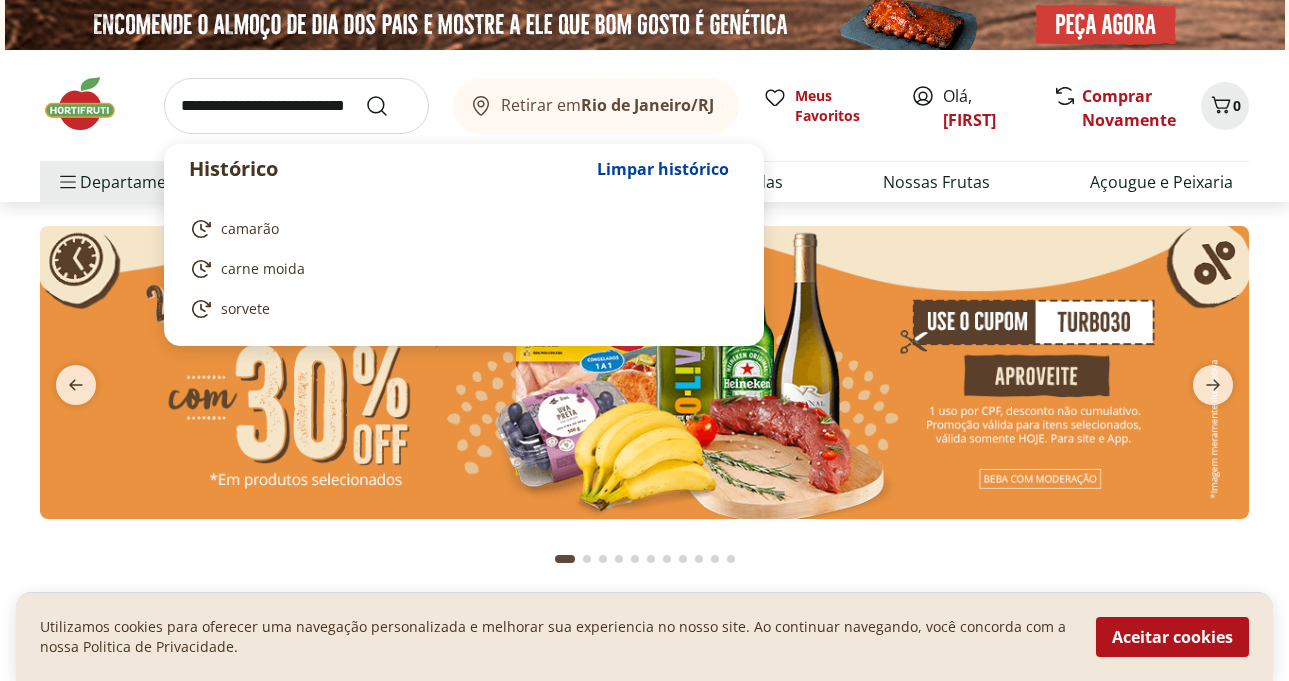 click at bounding box center (296, 106) 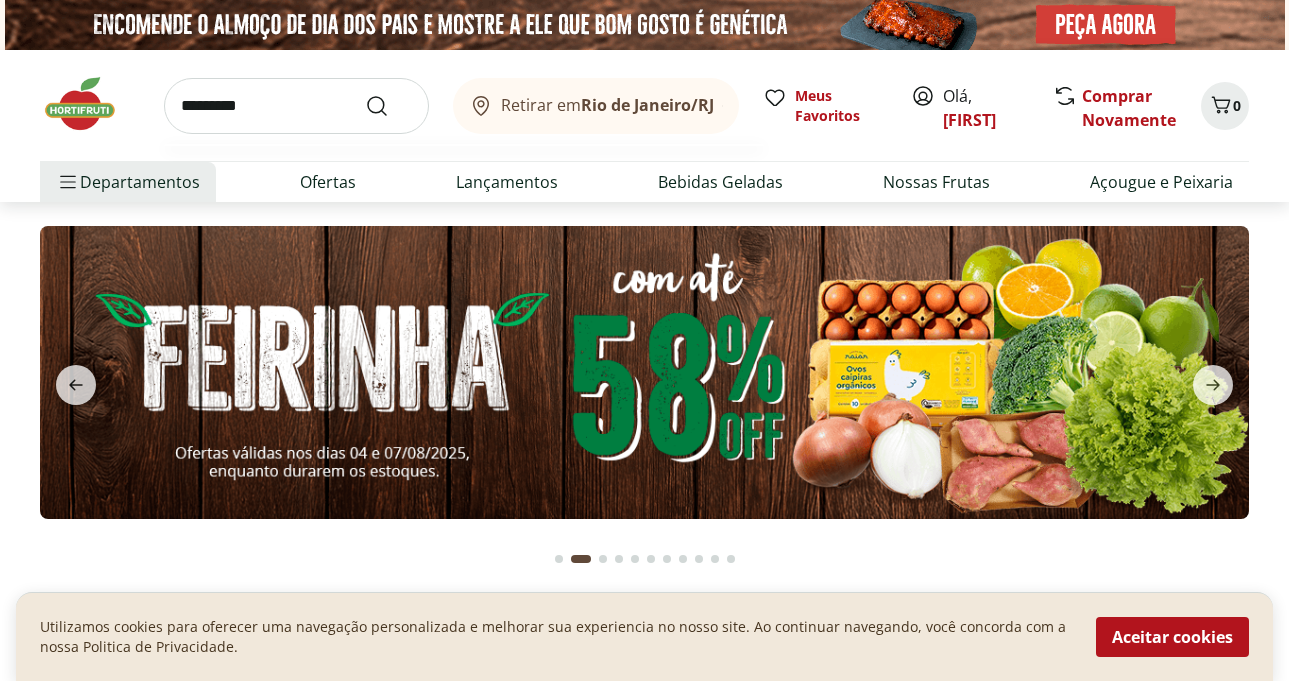 type on "*********" 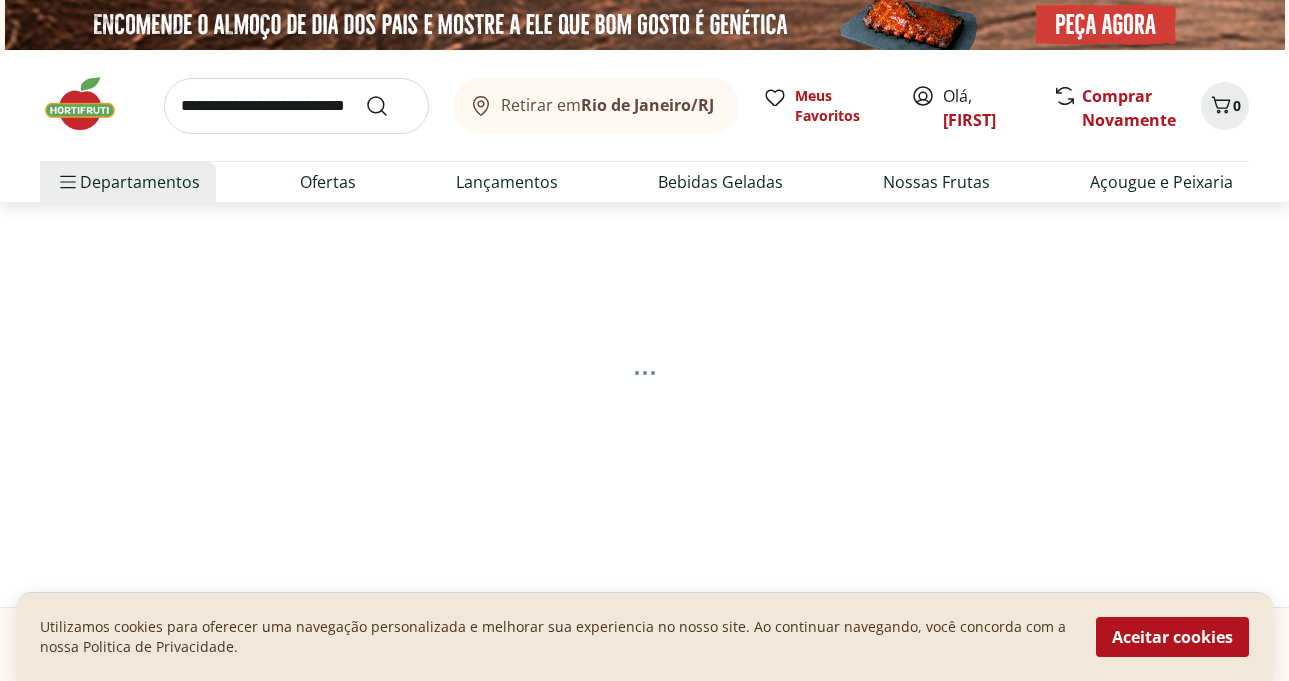 select on "**********" 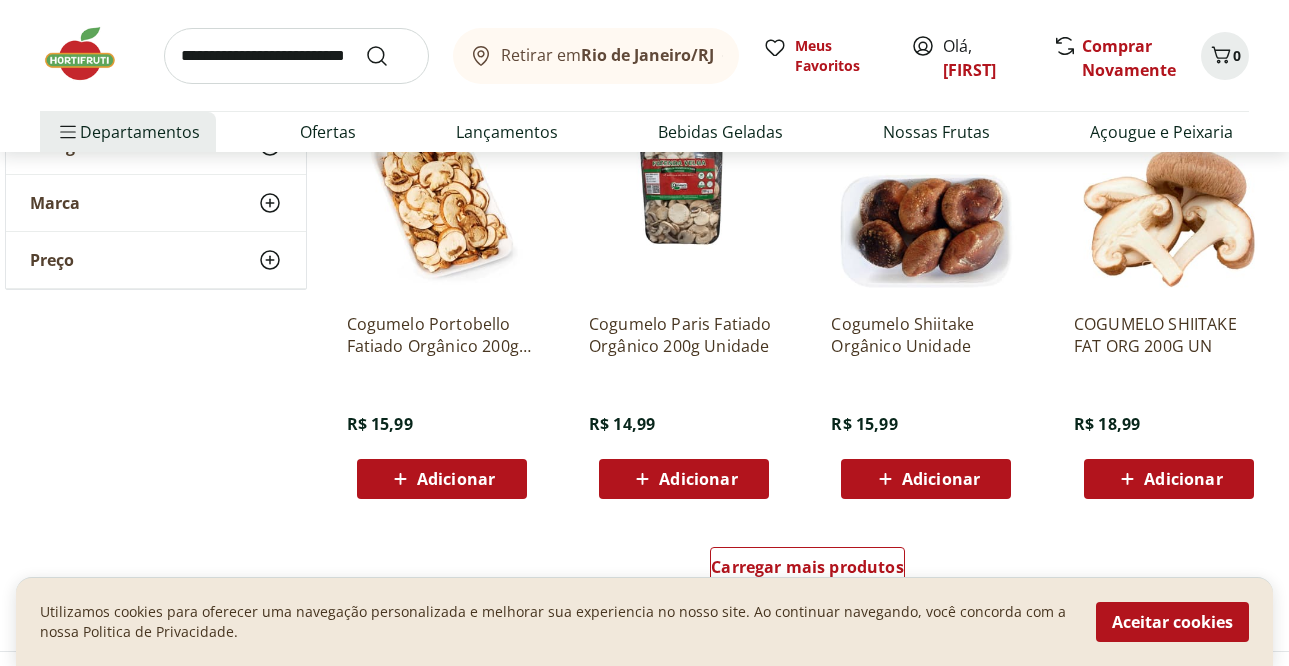 scroll, scrollTop: 1200, scrollLeft: 0, axis: vertical 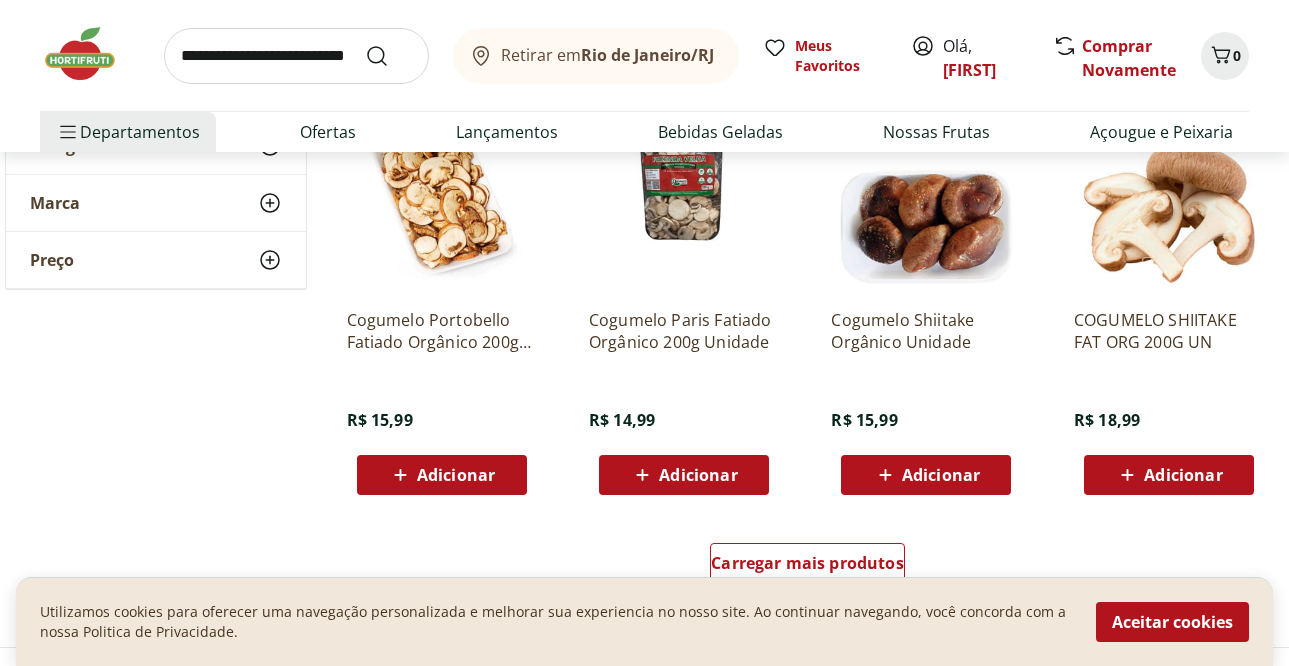 click on "Adicionar" at bounding box center [456, 475] 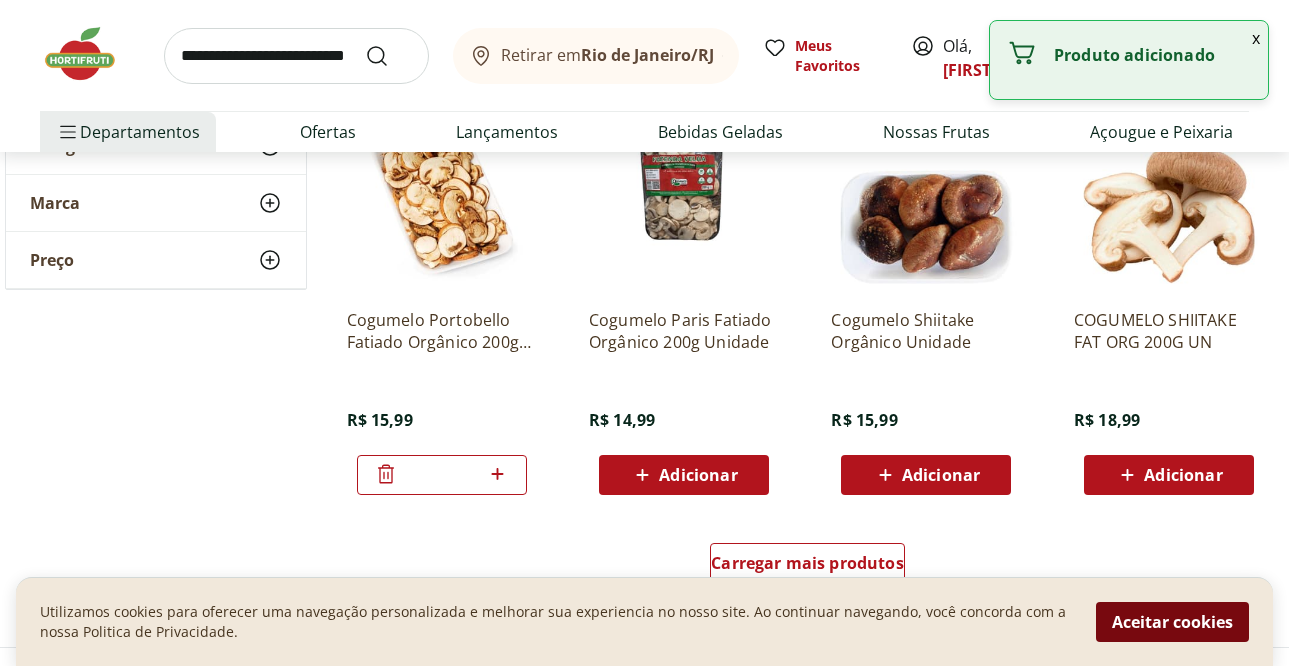 click on "Aceitar cookies" at bounding box center [1172, 622] 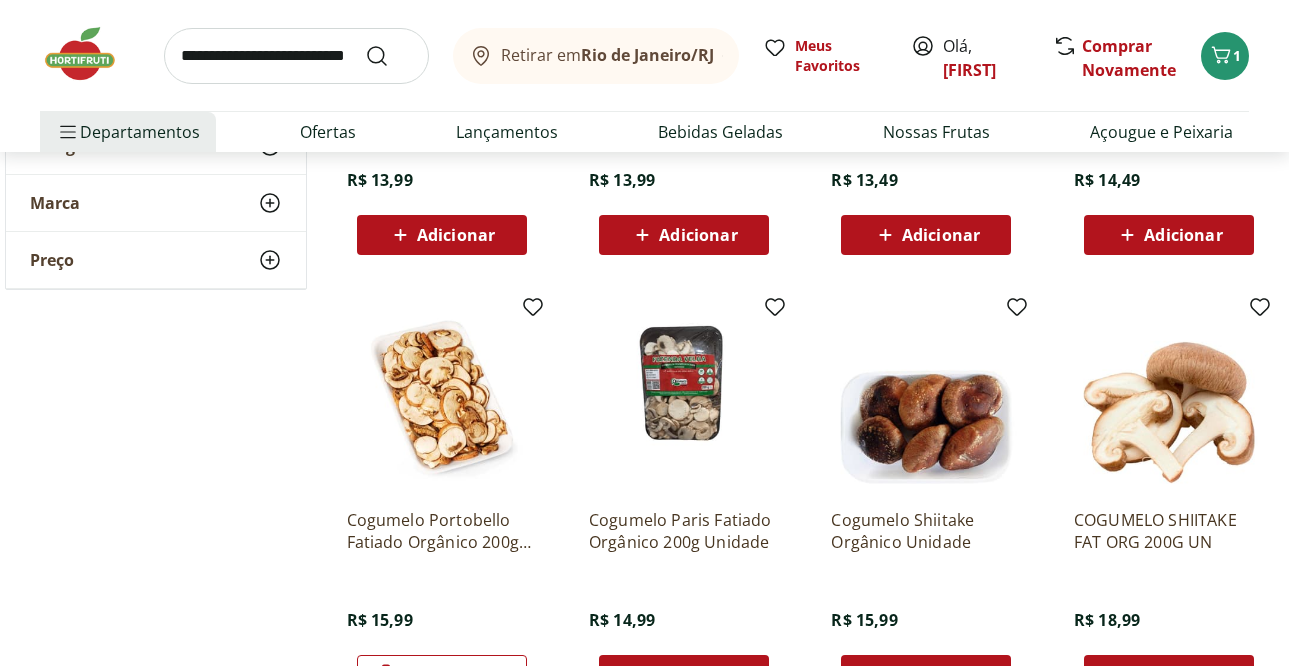 scroll, scrollTop: 1200, scrollLeft: 0, axis: vertical 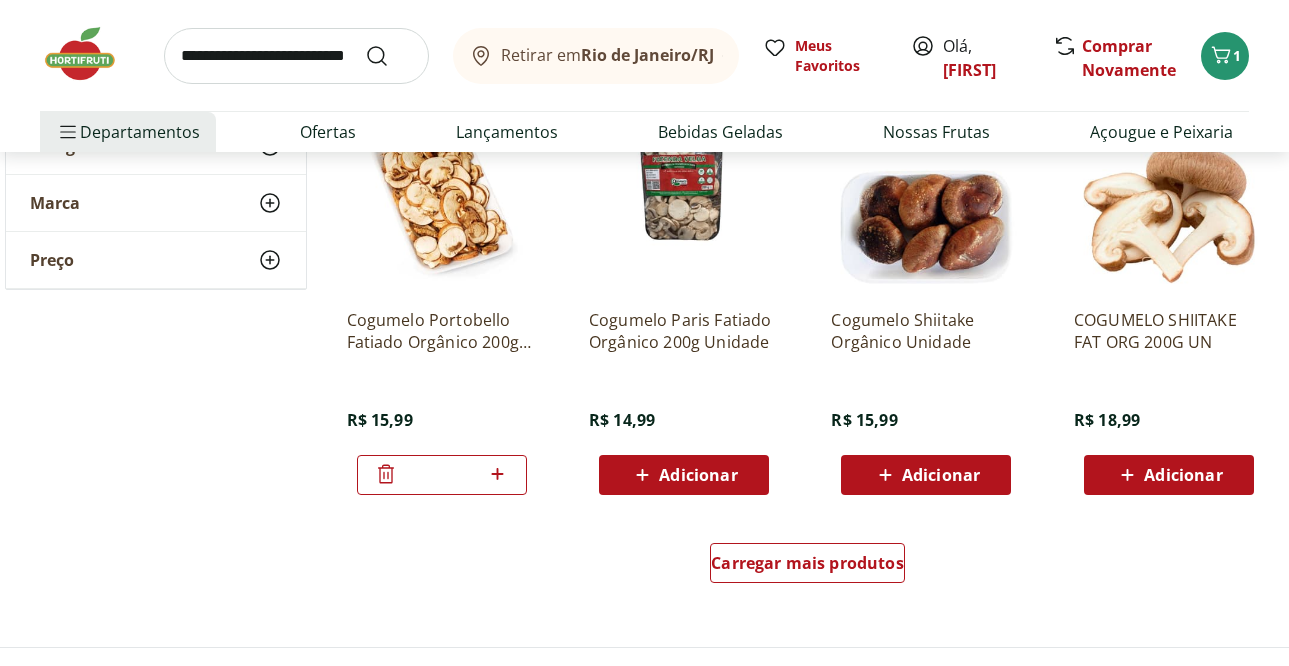 click 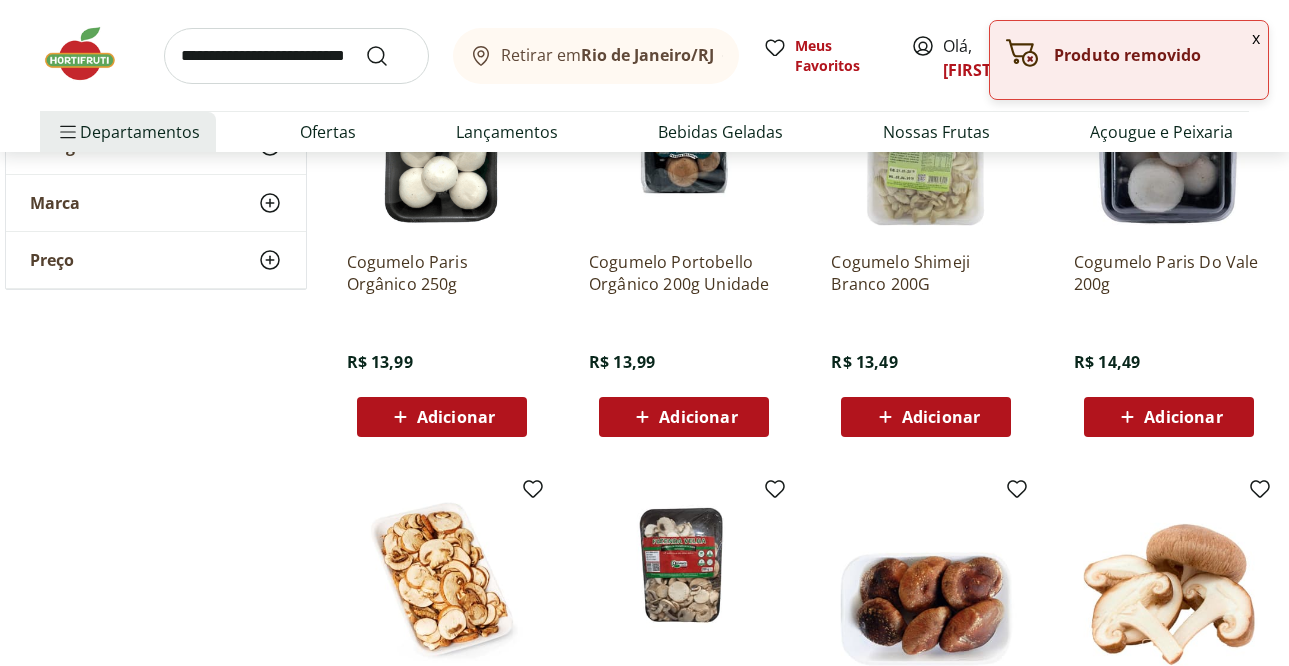 scroll, scrollTop: 700, scrollLeft: 0, axis: vertical 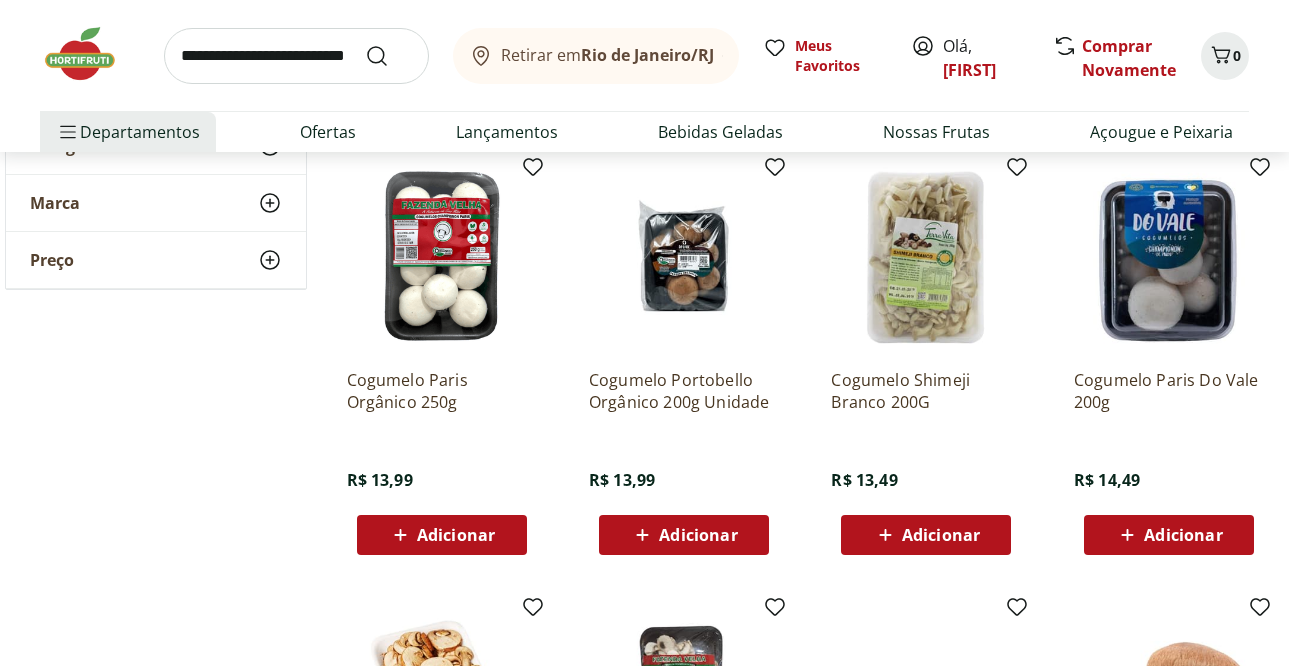 click on "Adicionar" at bounding box center (1183, 535) 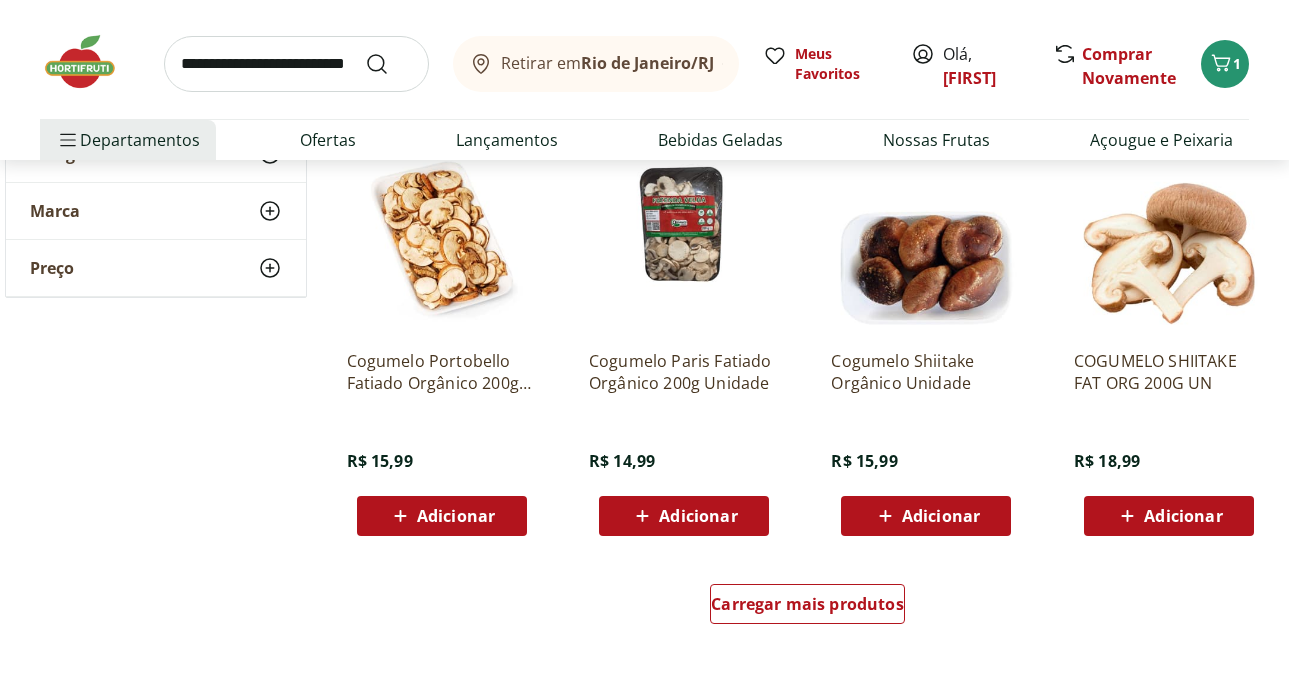 scroll, scrollTop: 1300, scrollLeft: 0, axis: vertical 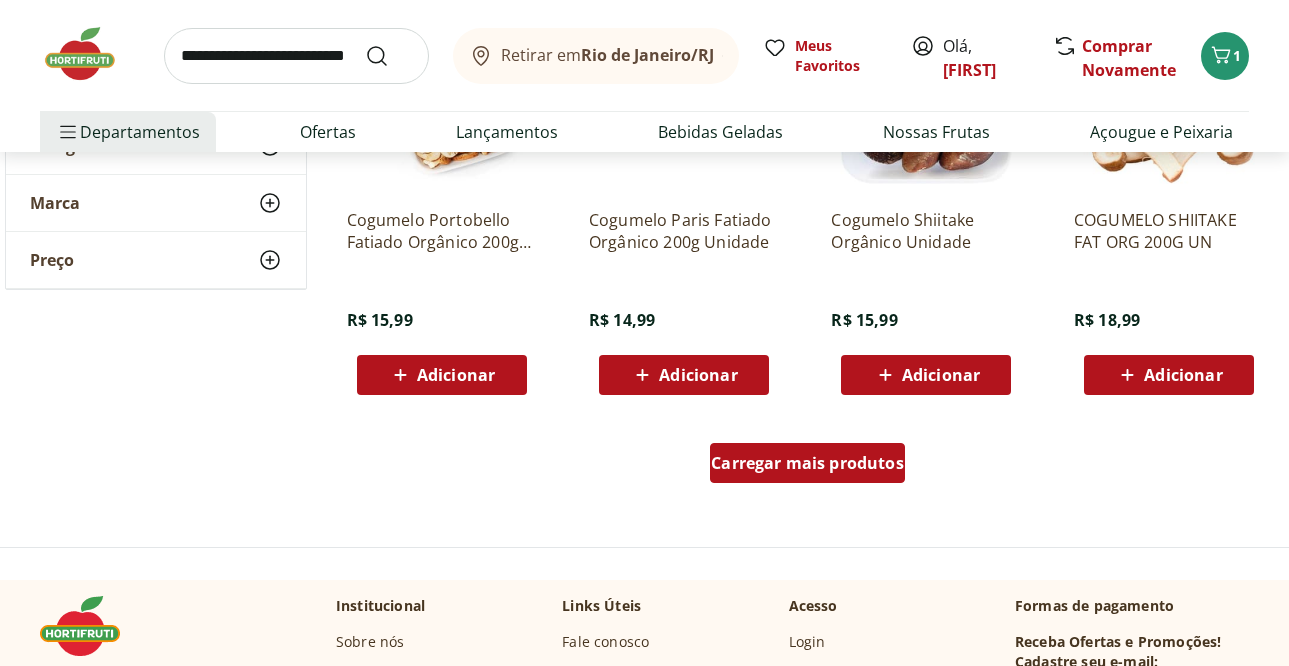 click on "Carregar mais produtos" at bounding box center [807, 463] 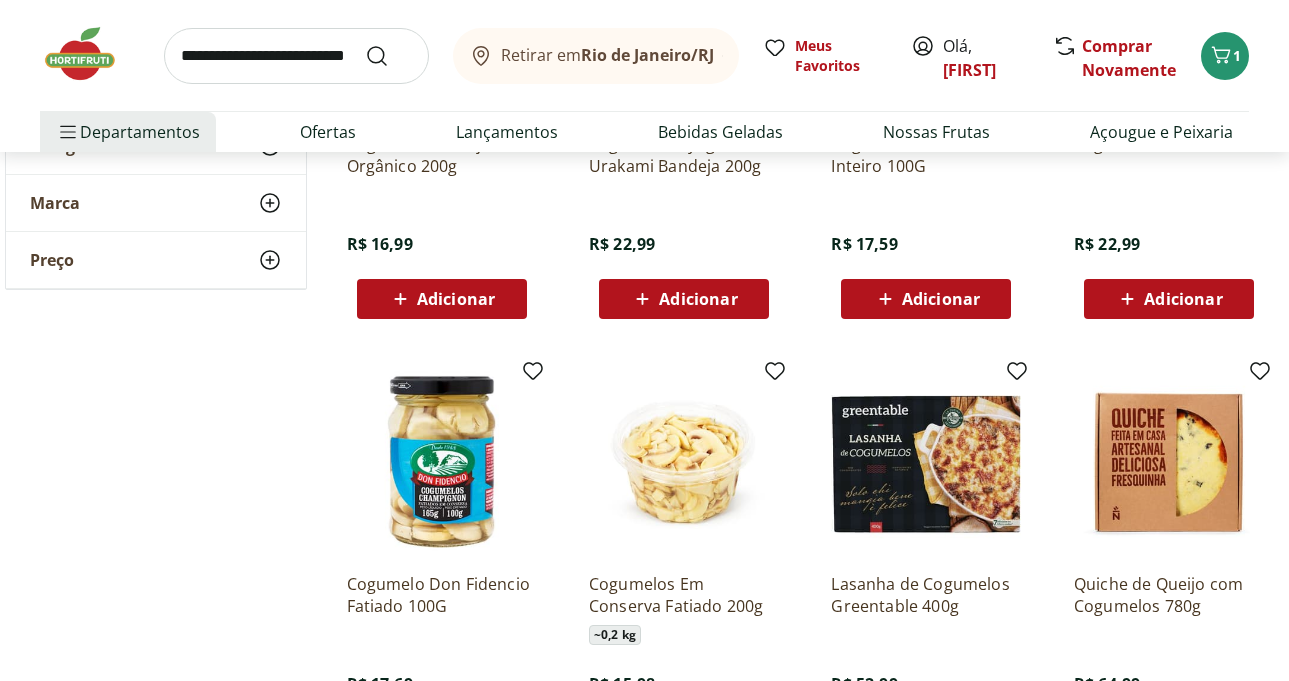 scroll, scrollTop: 2000, scrollLeft: 0, axis: vertical 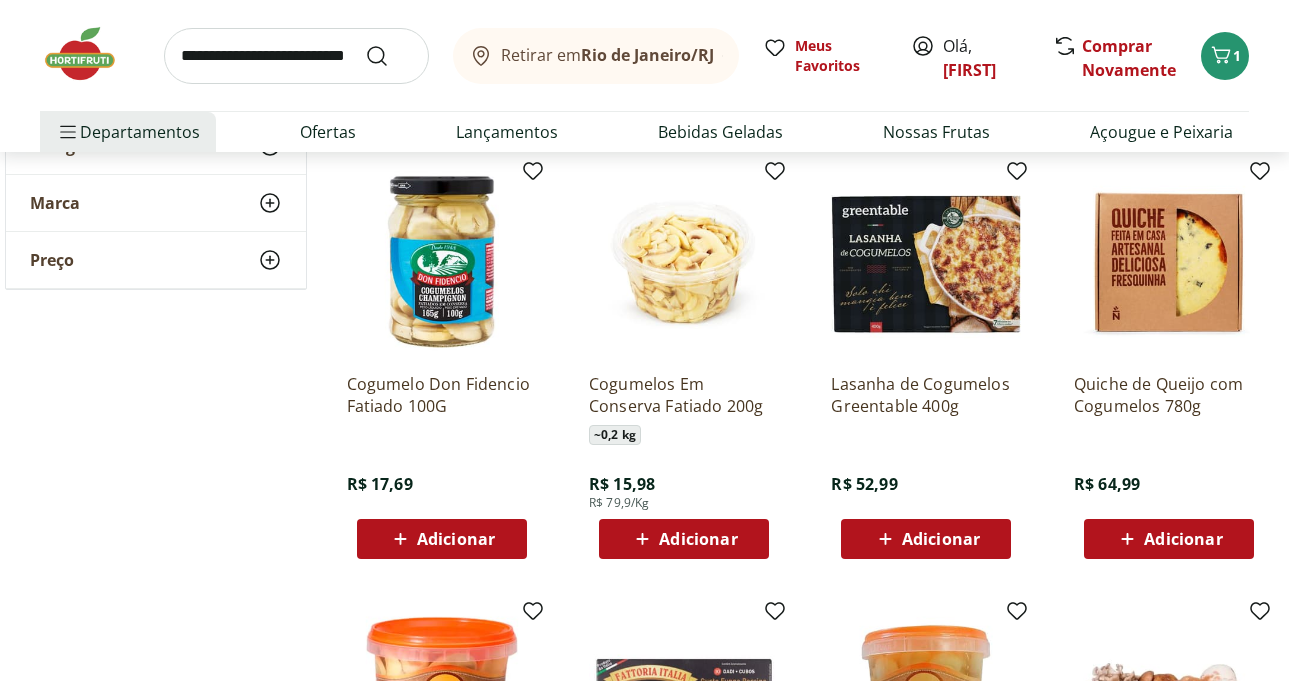 click on "Adicionar" at bounding box center [698, 539] 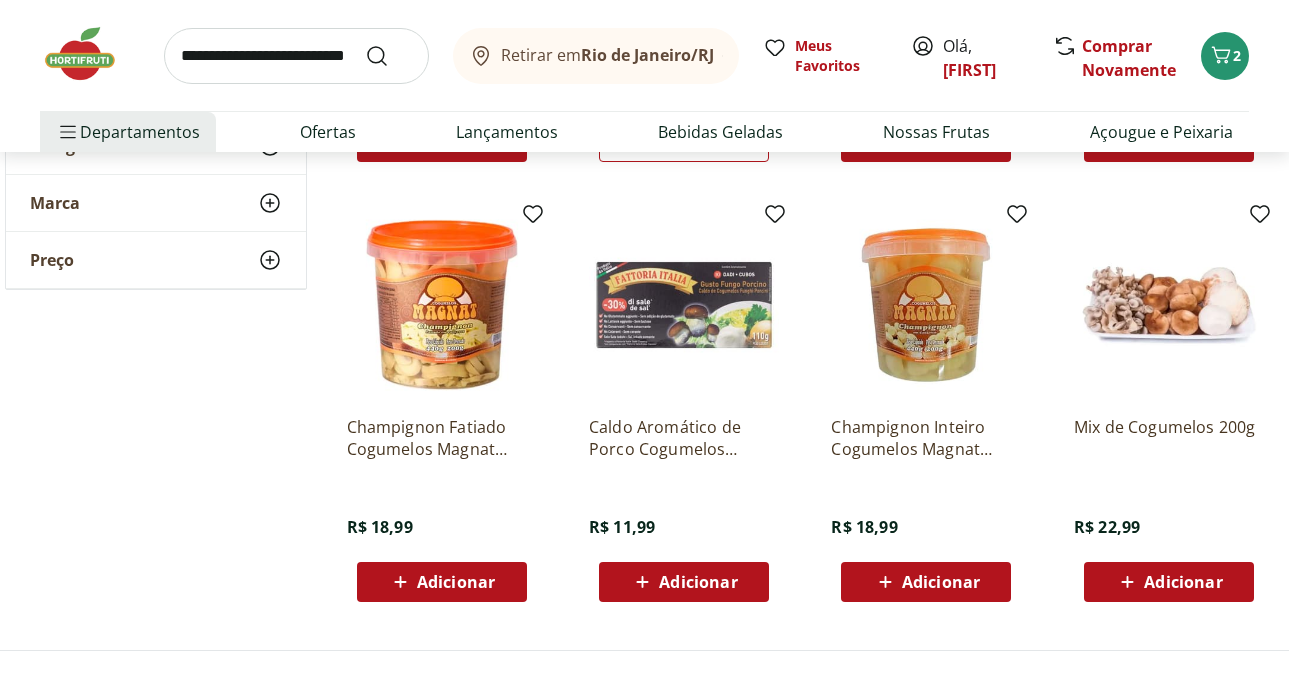 scroll, scrollTop: 2400, scrollLeft: 0, axis: vertical 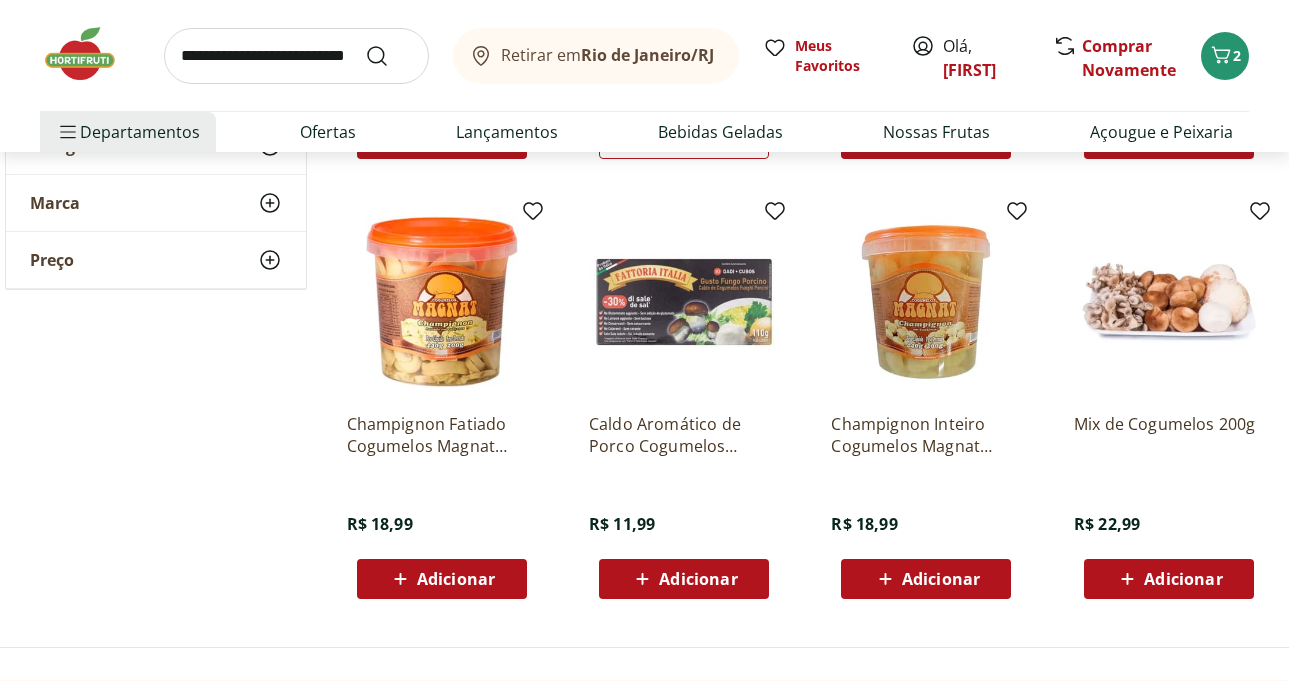 click at bounding box center [442, 302] 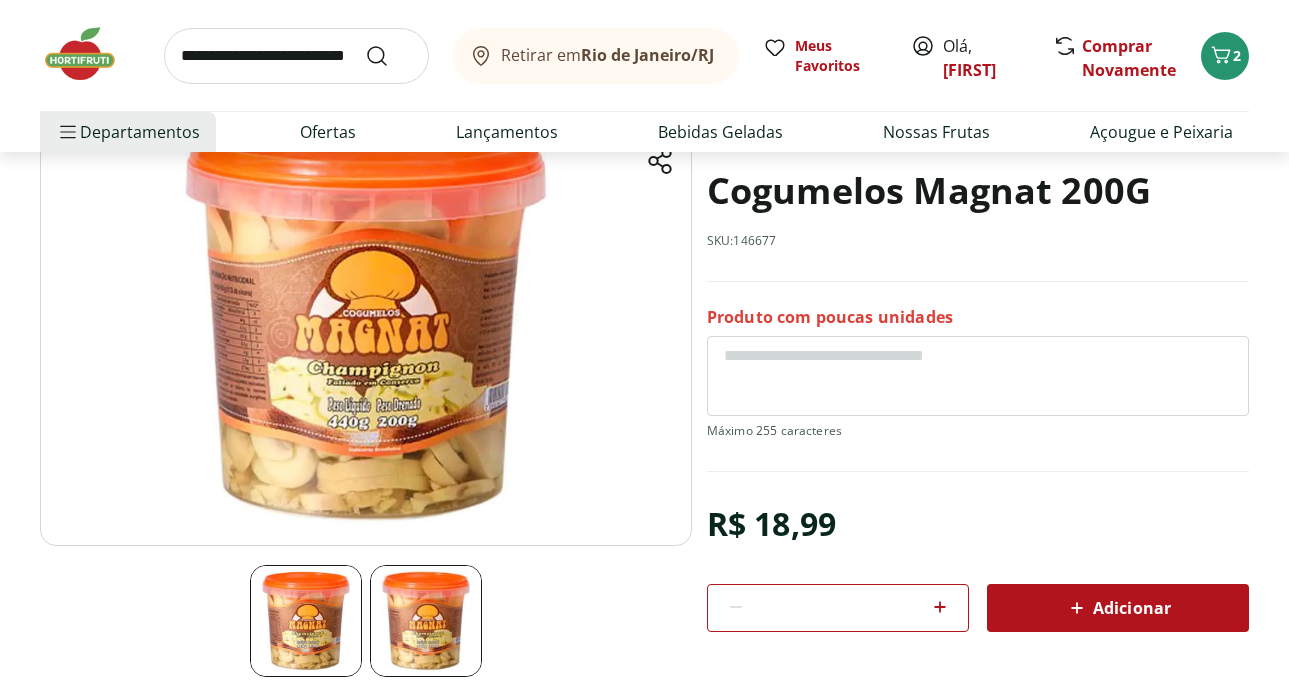 scroll, scrollTop: 200, scrollLeft: 0, axis: vertical 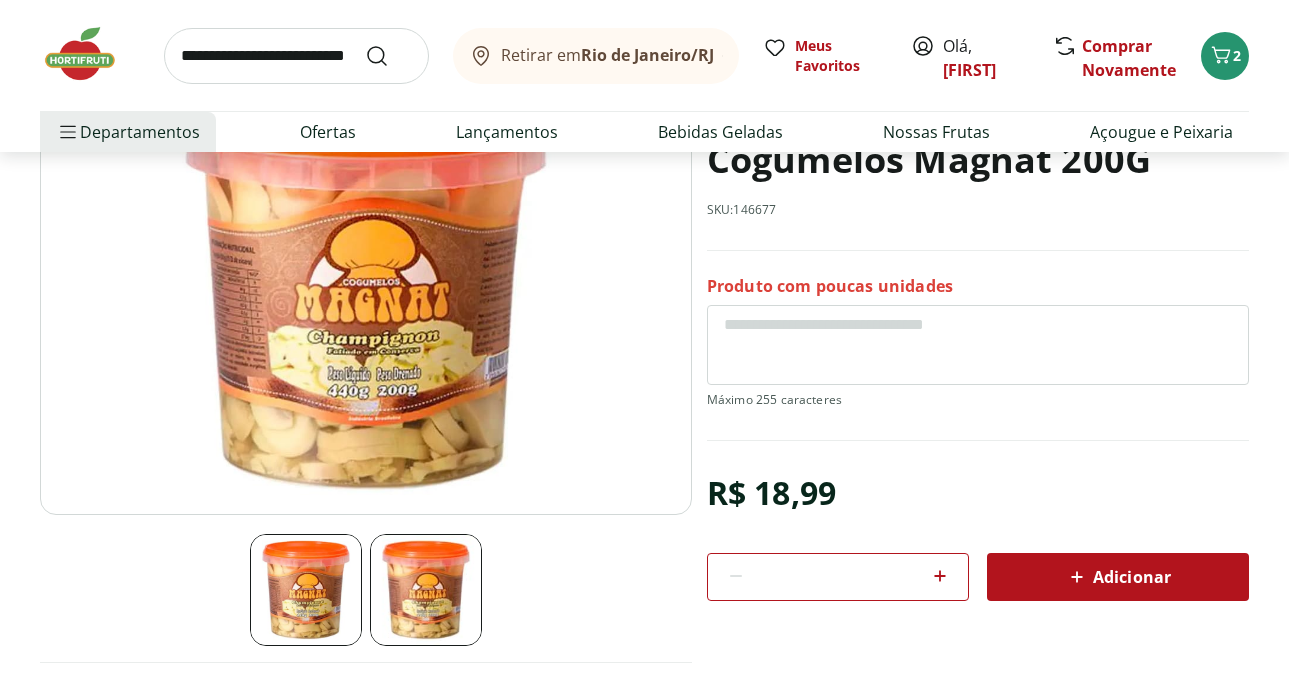 click on "Adicionar" at bounding box center (1118, 577) 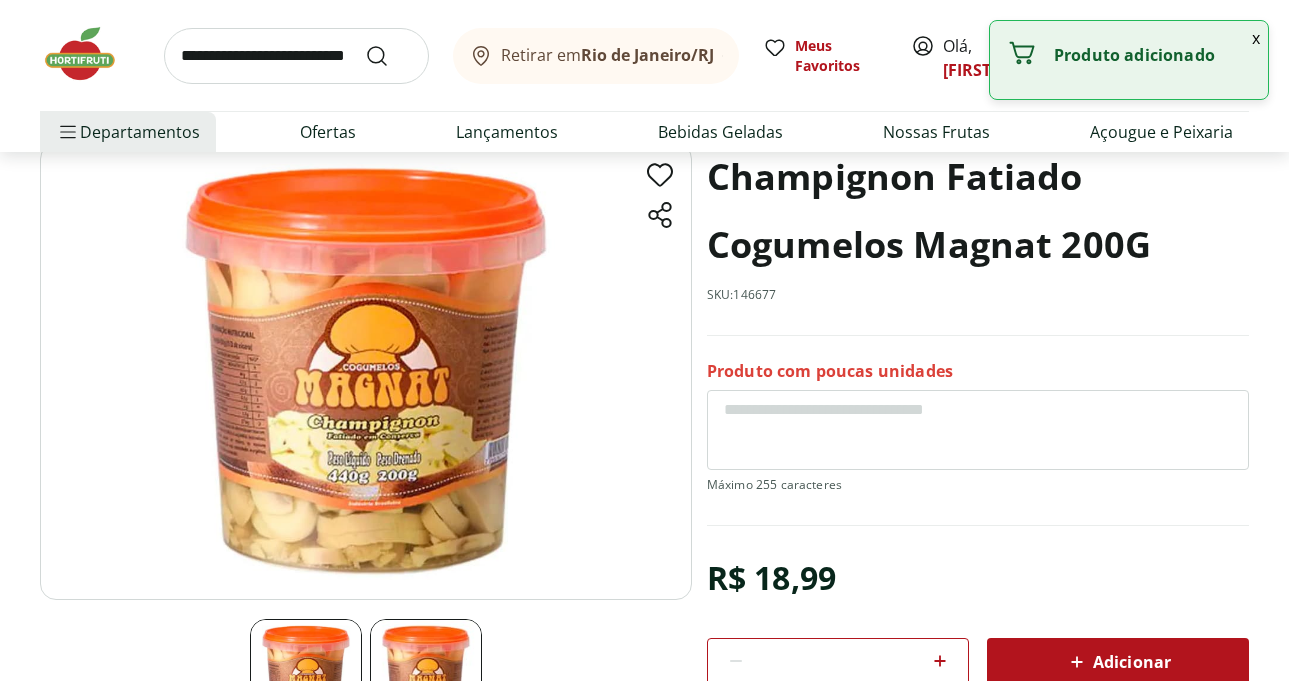 scroll, scrollTop: 0, scrollLeft: 0, axis: both 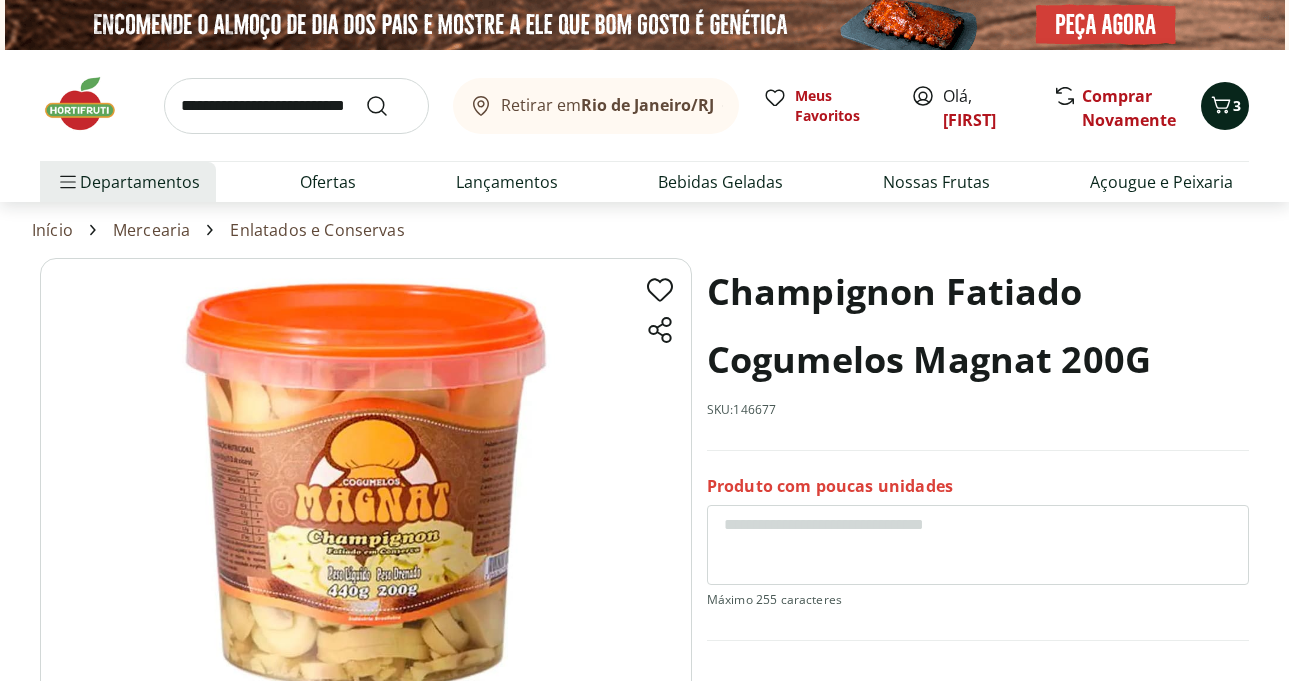 click 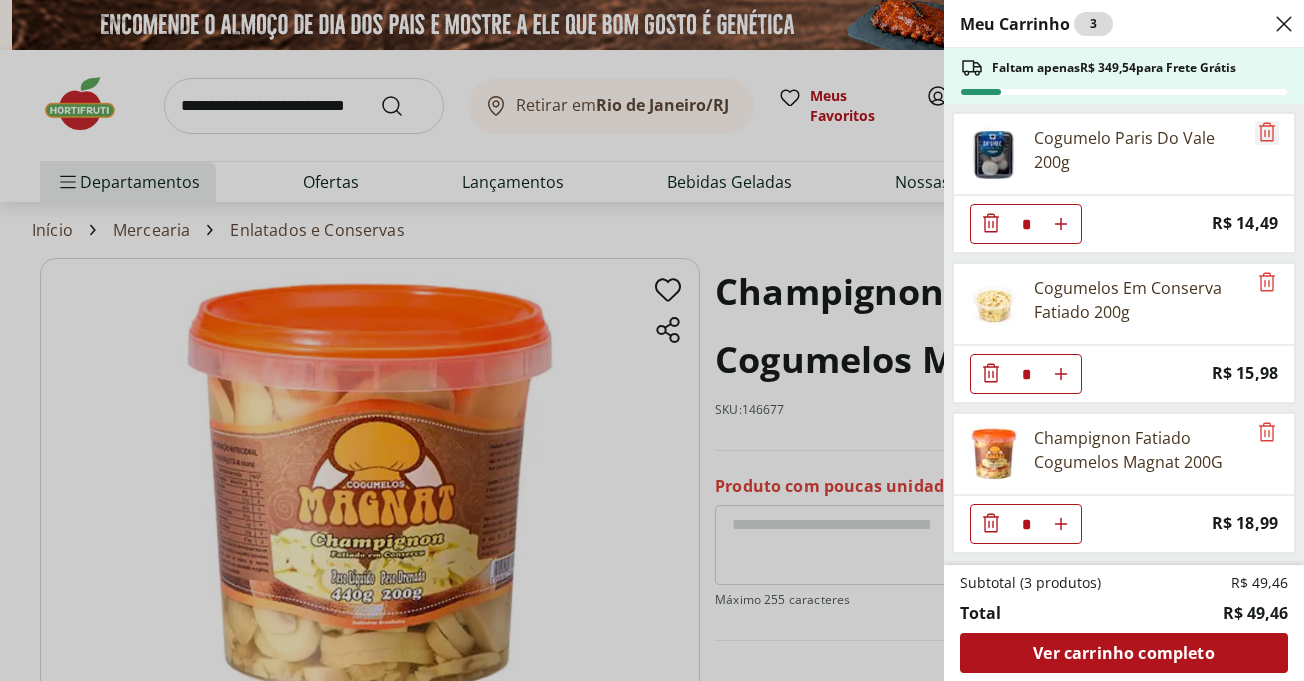click 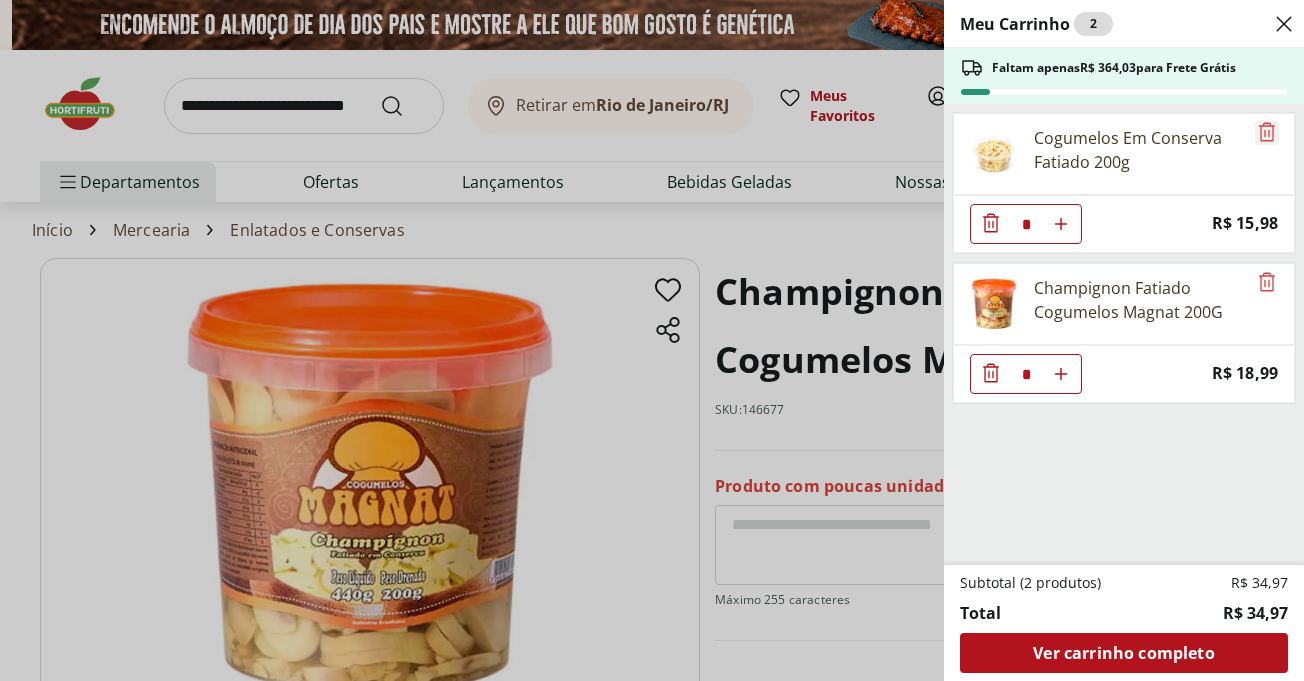 click 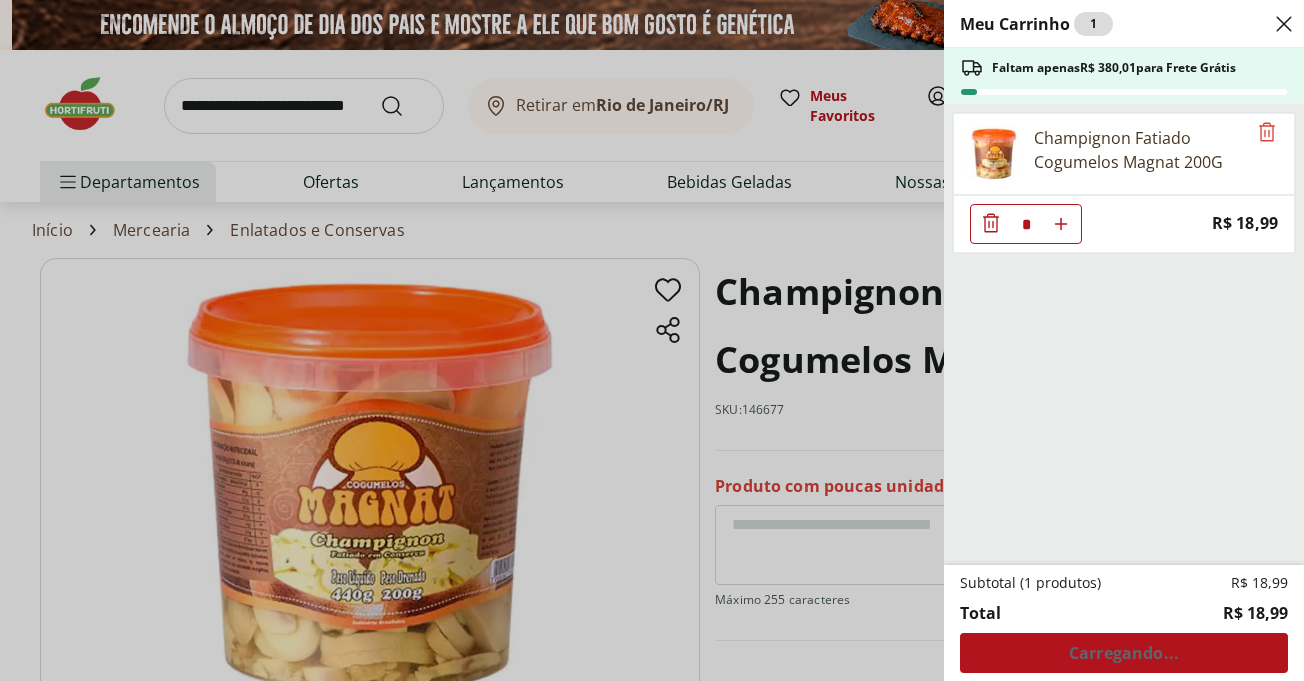 click on "Meu Carrinho 1 Faltam apenas  R$ 380,01  para Frete Grátis Champignon Fatiado Cogumelos Magnat 200G * Price: R$ 18,99 Subtotal (1 produtos) R$ 18,99 Total R$ 18,99 Carregando..." at bounding box center [652, 340] 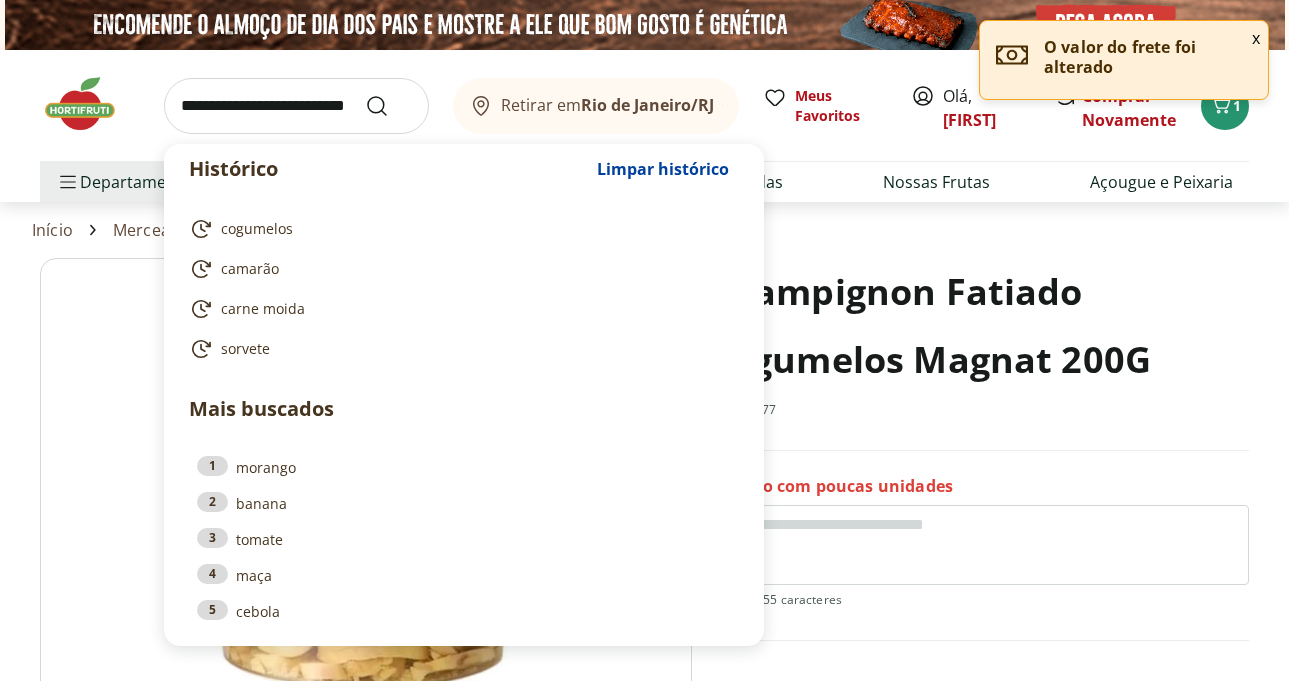 click at bounding box center (296, 106) 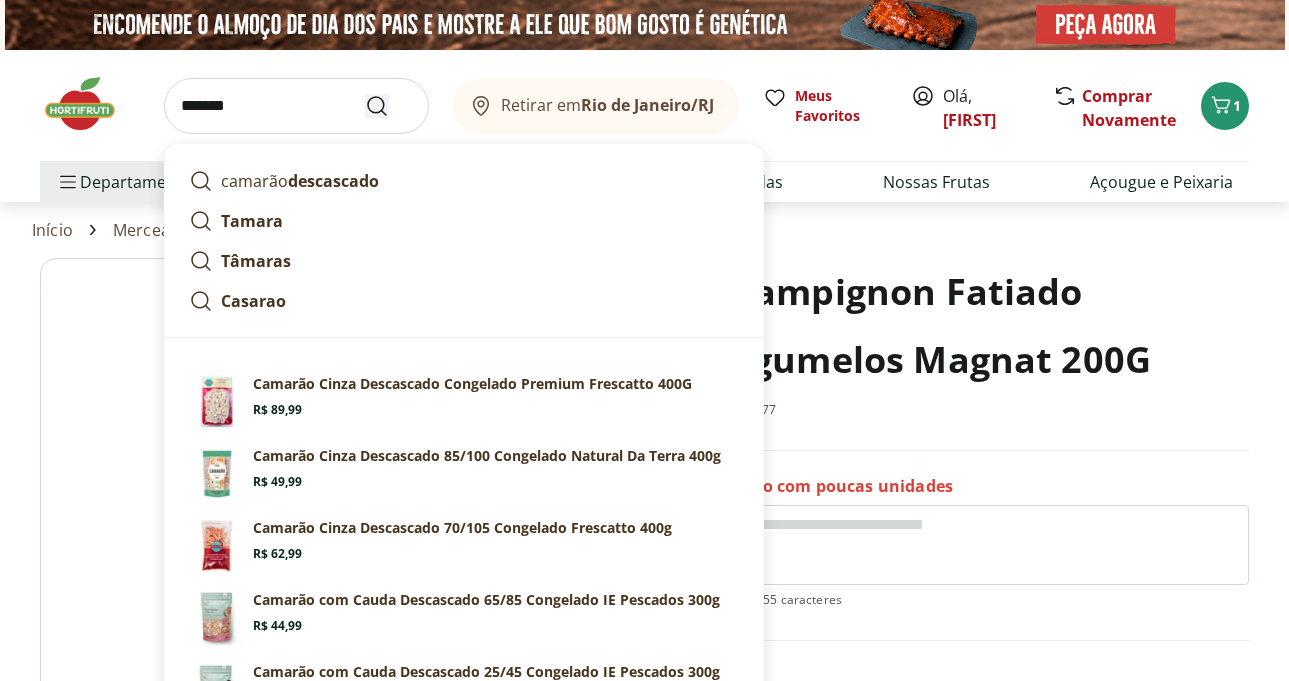 type on "*******" 